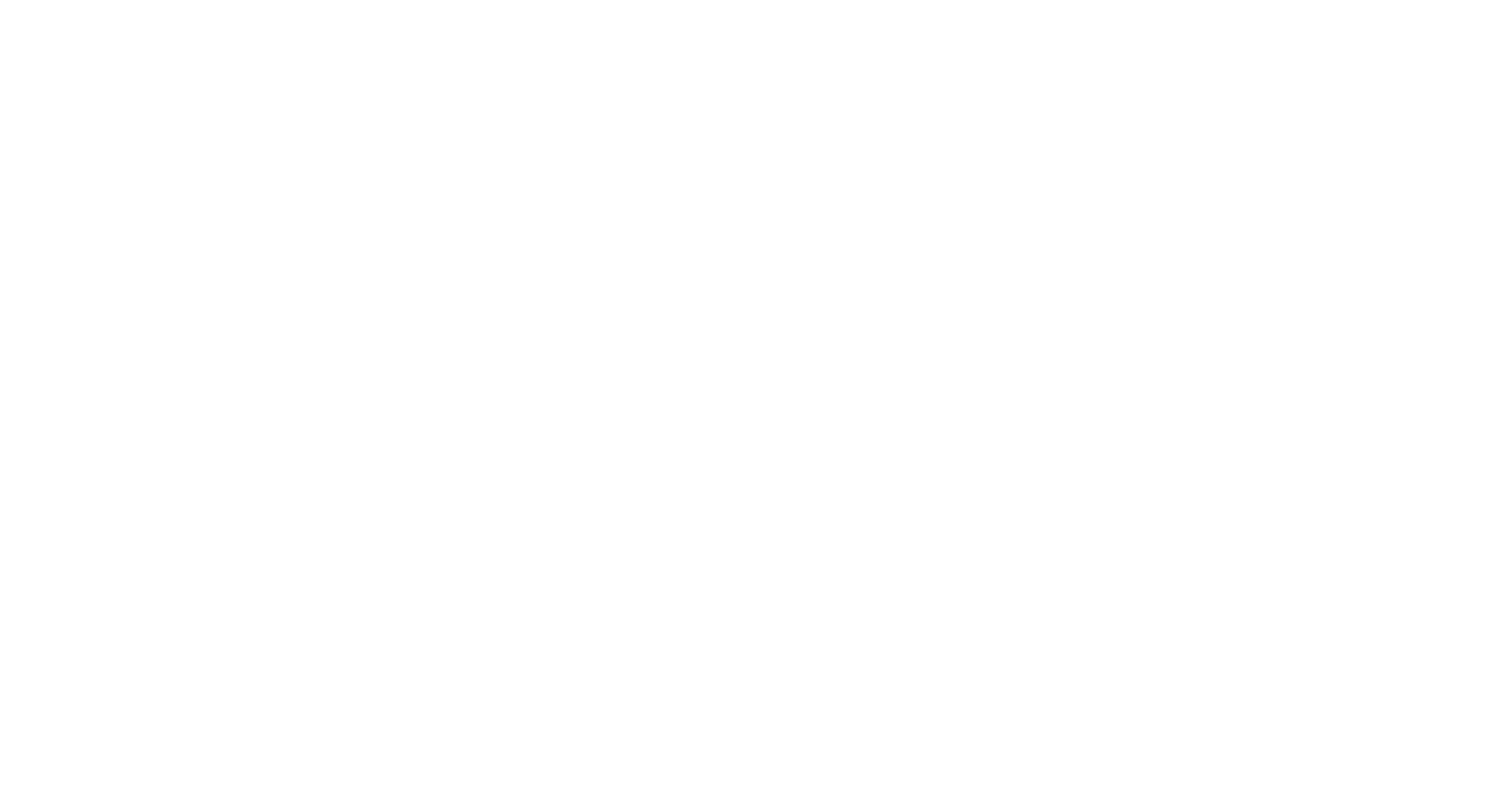 scroll, scrollTop: 0, scrollLeft: 0, axis: both 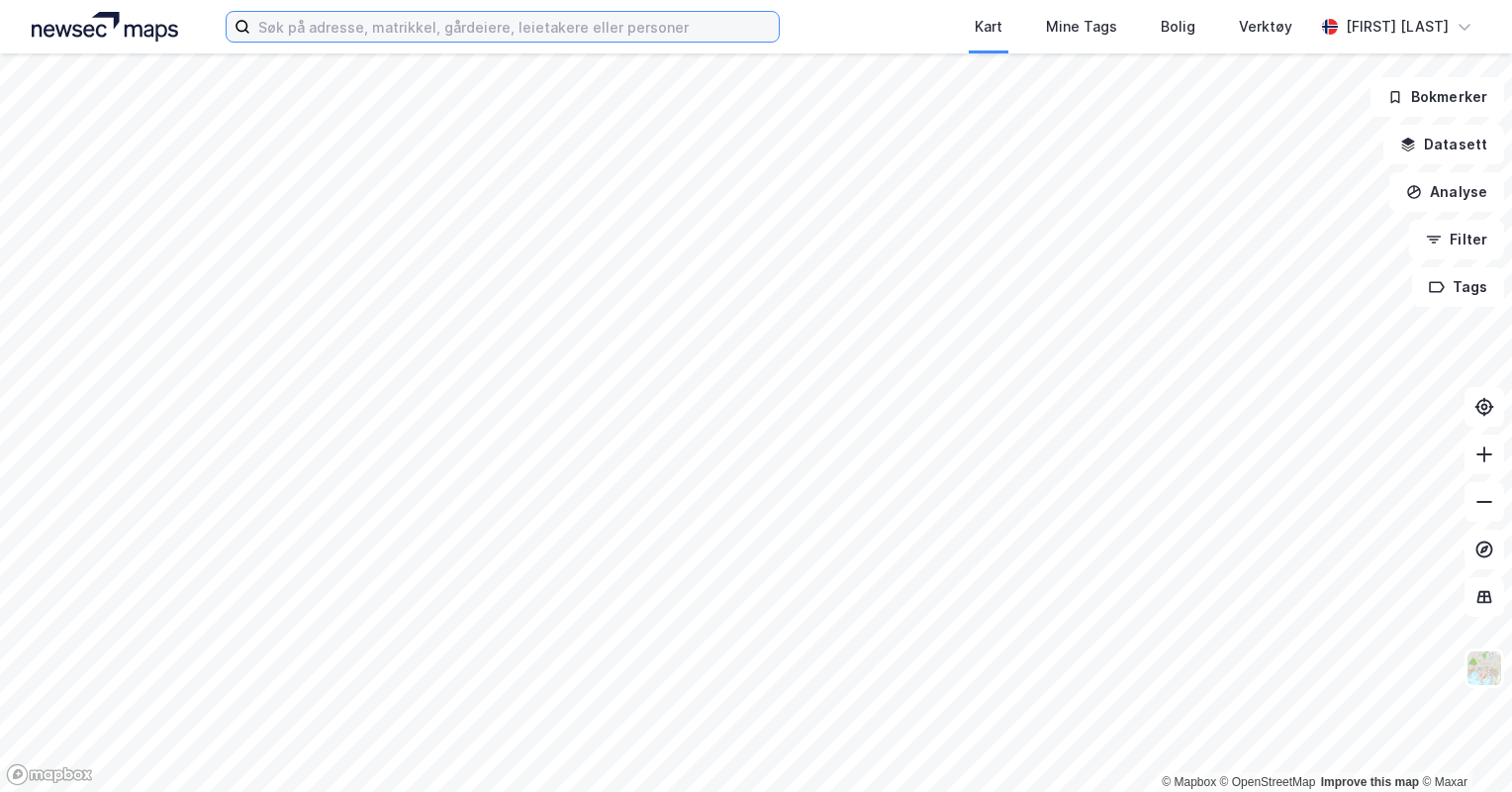 click at bounding box center (515, 27) 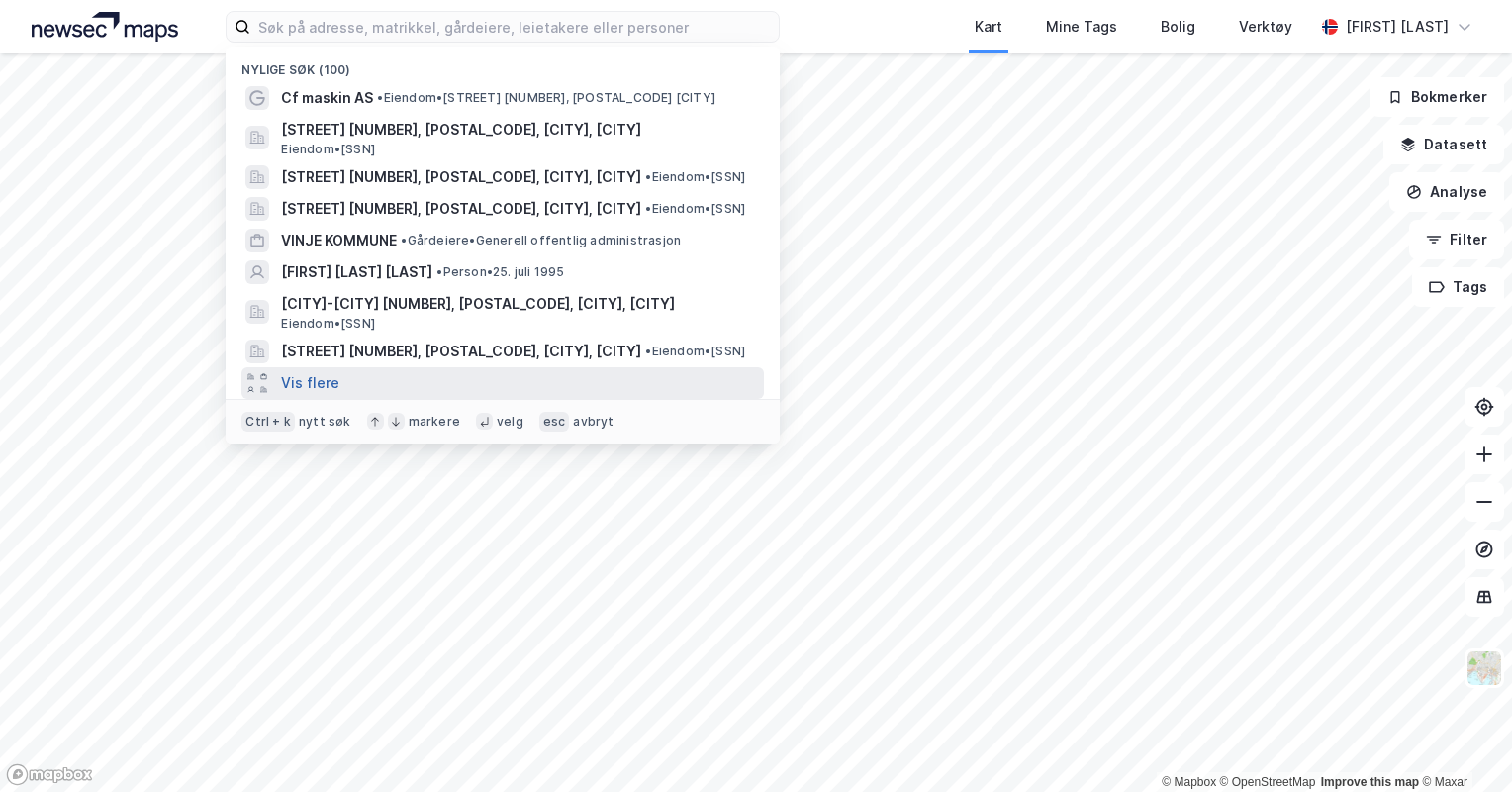 click on "Vis flere" at bounding box center (310, 383) 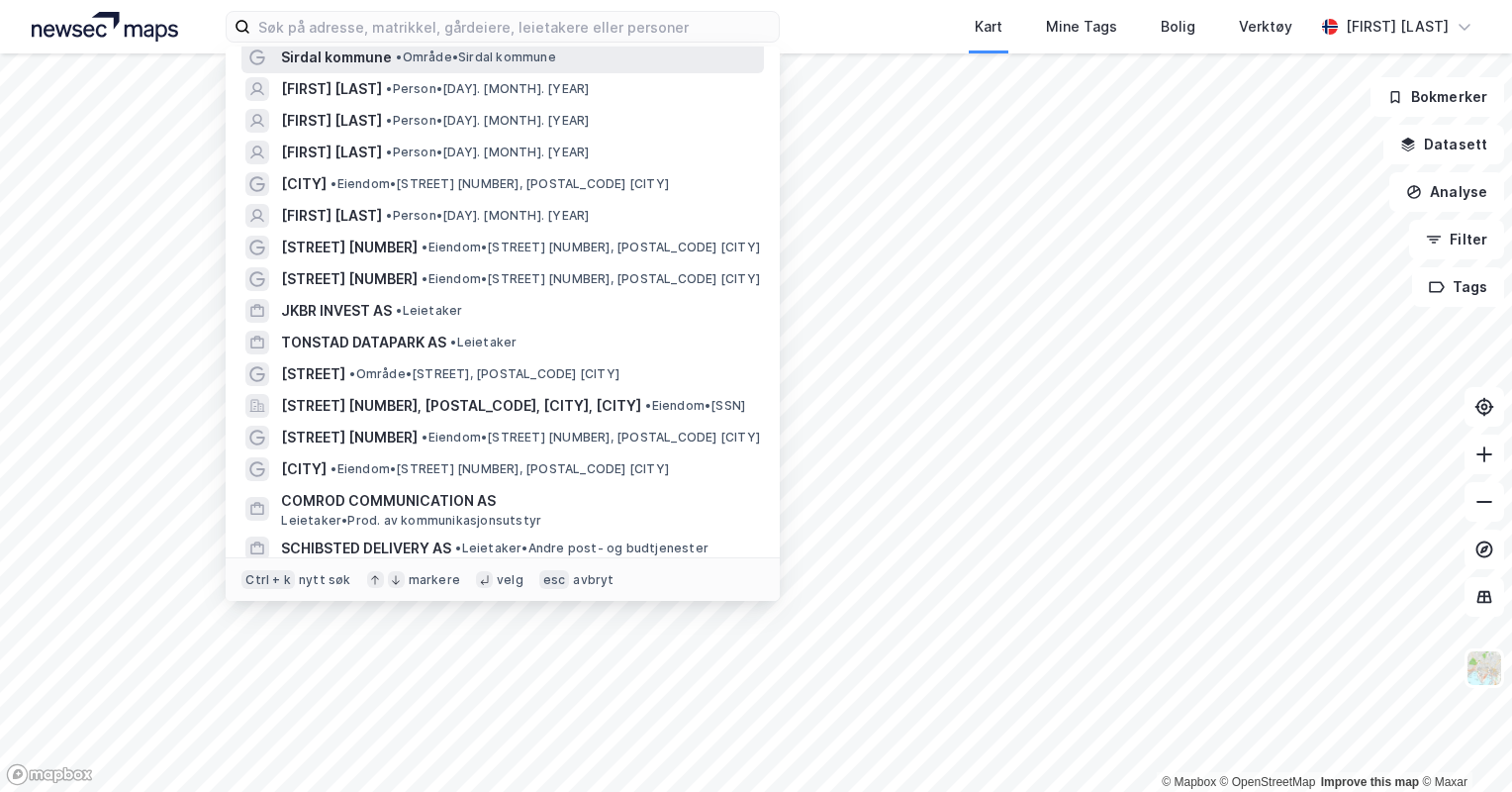 scroll, scrollTop: 1089, scrollLeft: 0, axis: vertical 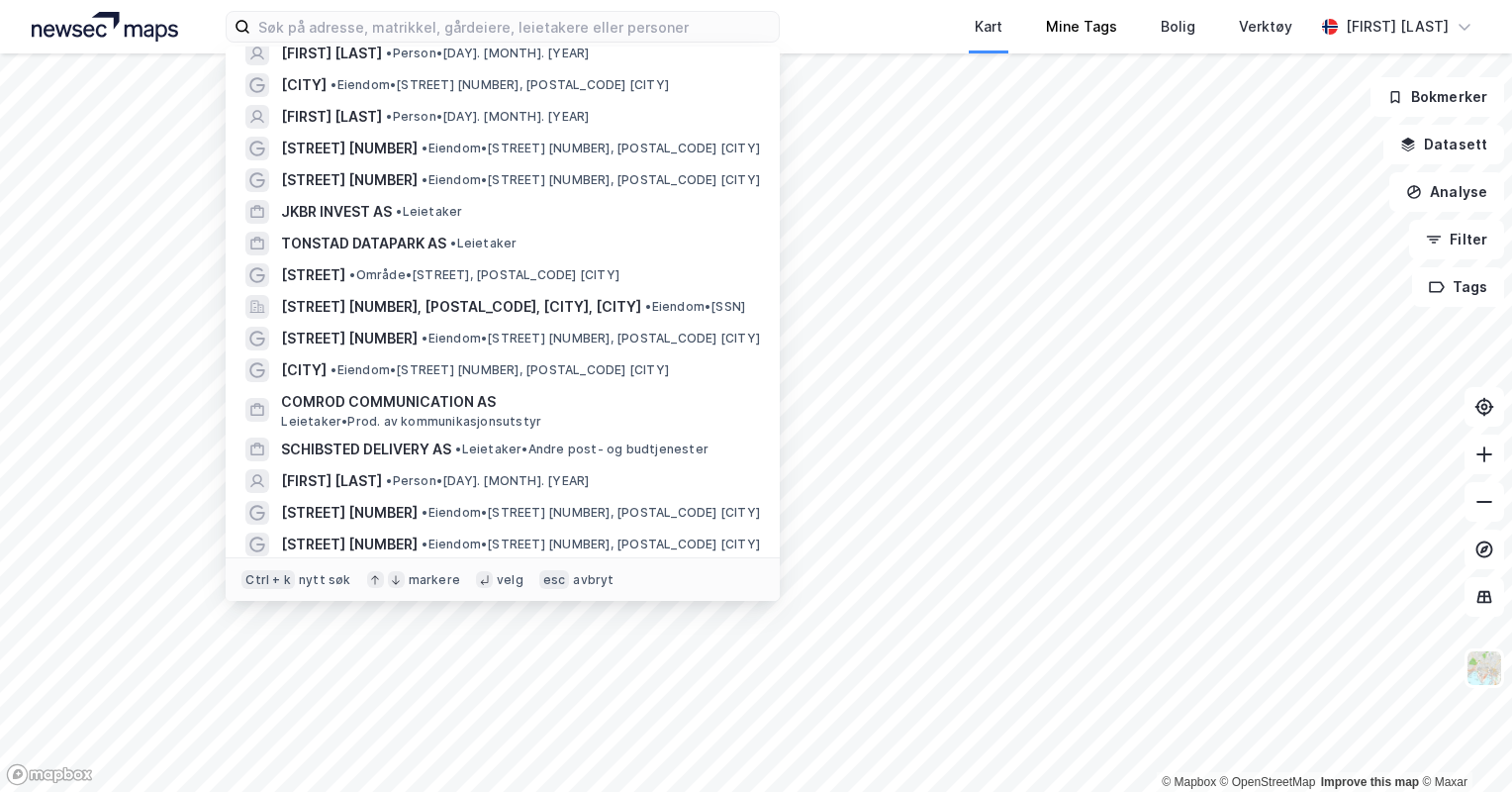 click on "Mine Tags" at bounding box center [1082, 27] 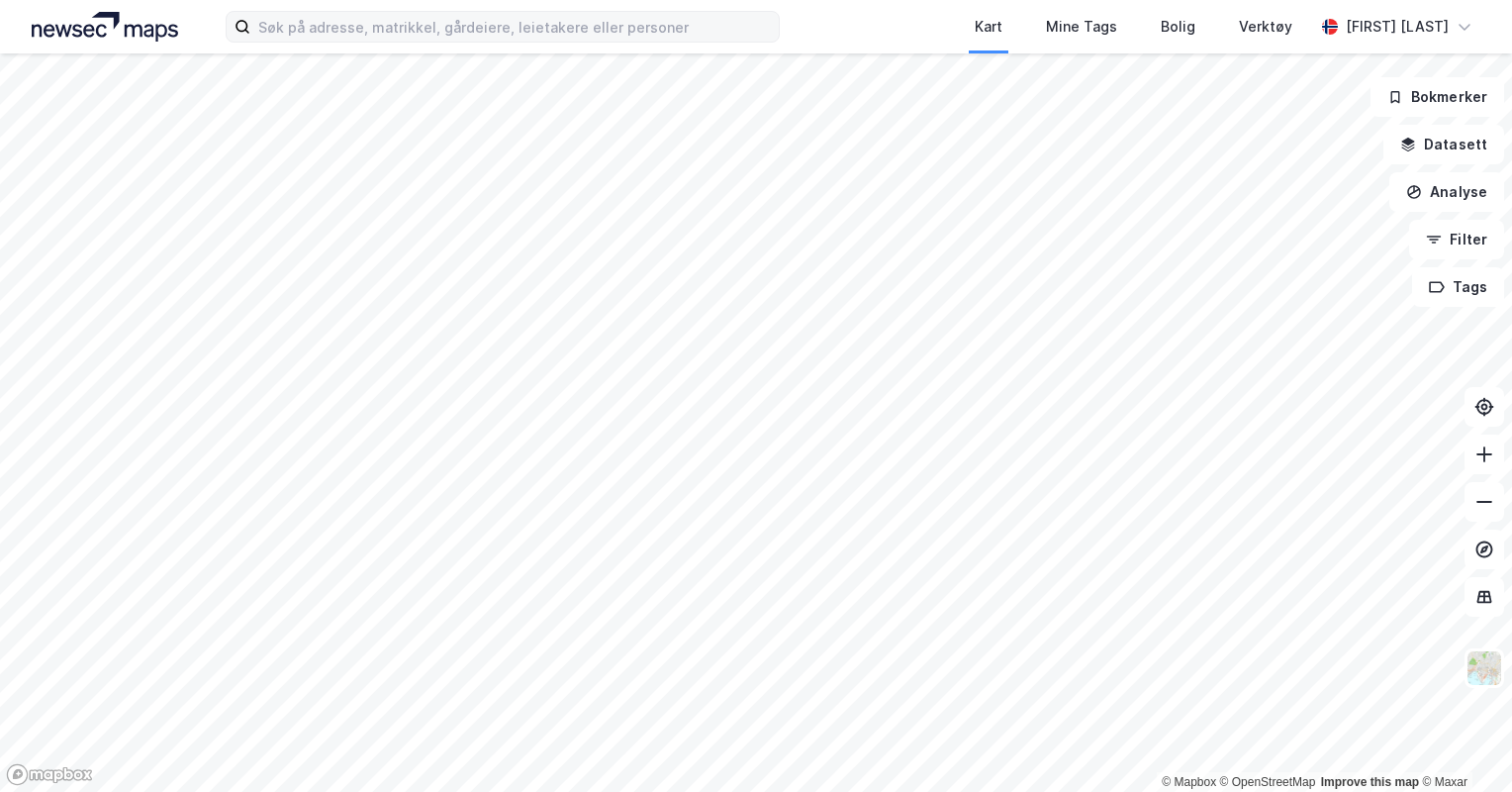 click at bounding box center [503, 27] 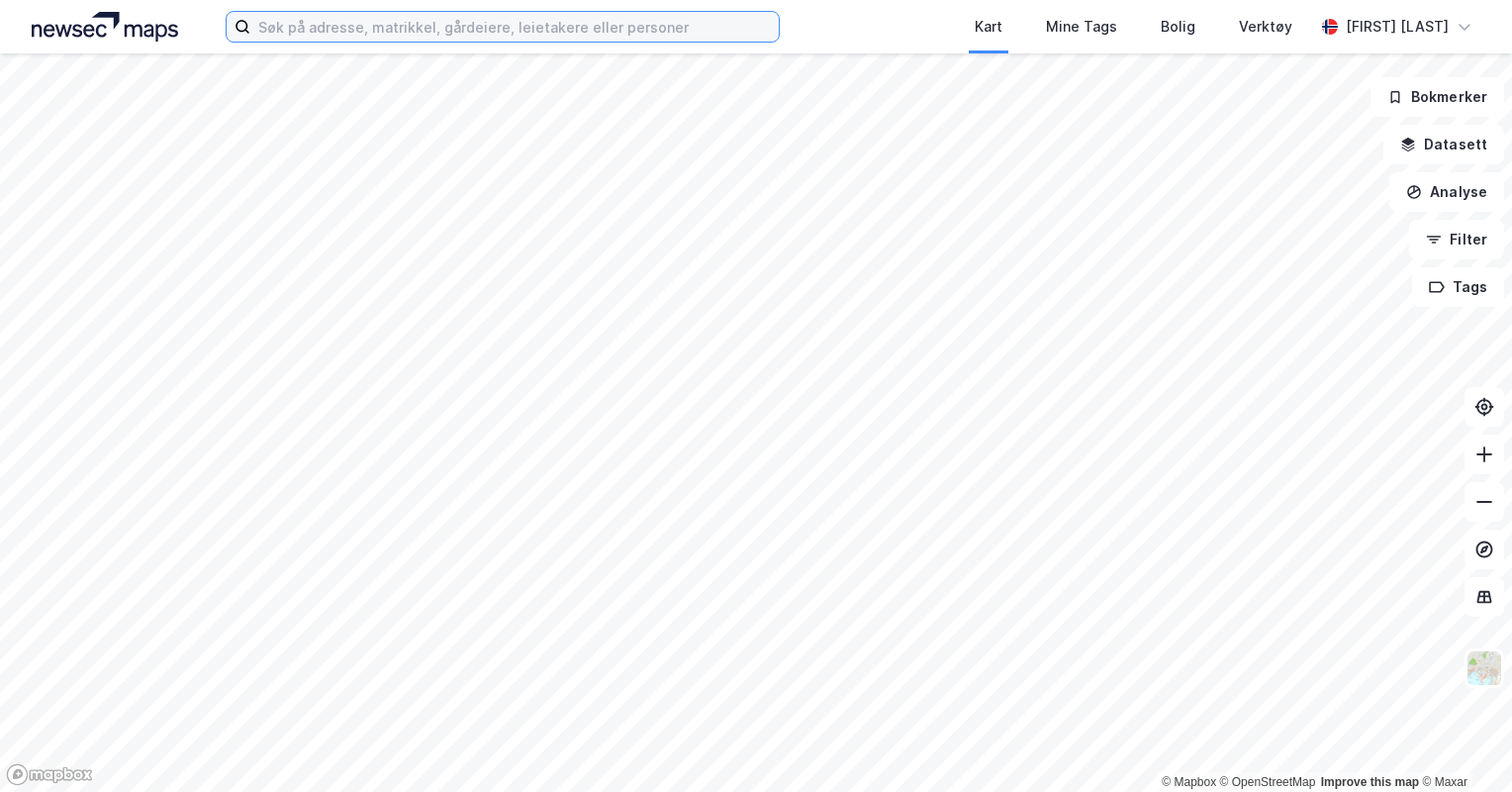 click at bounding box center [515, 27] 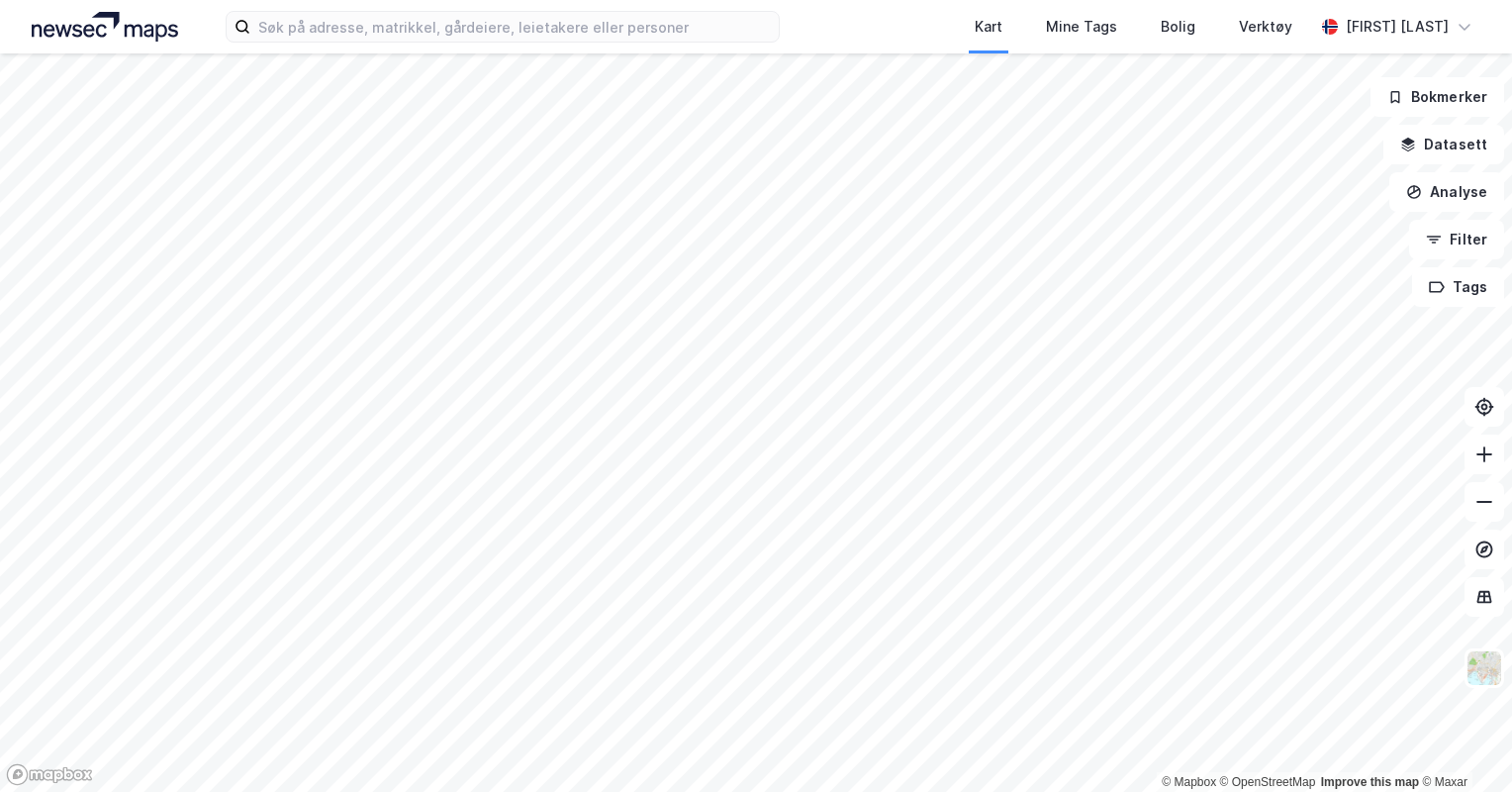 click on "Kart Mine Tags Bolig Verktøy" at bounding box center (1094, 27) 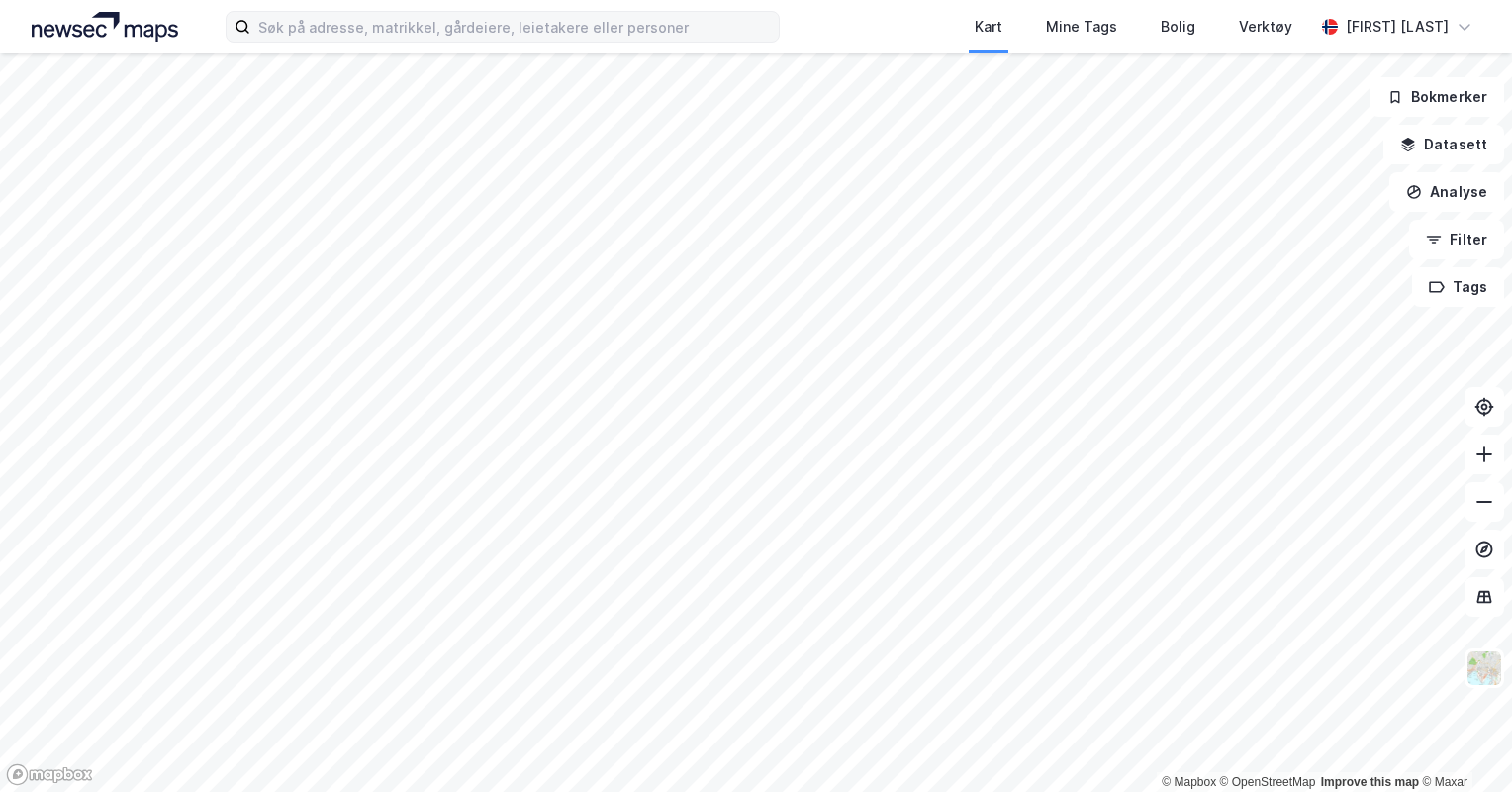 click on "[STREET] [FIRST] [LAST]" at bounding box center [756, 27] 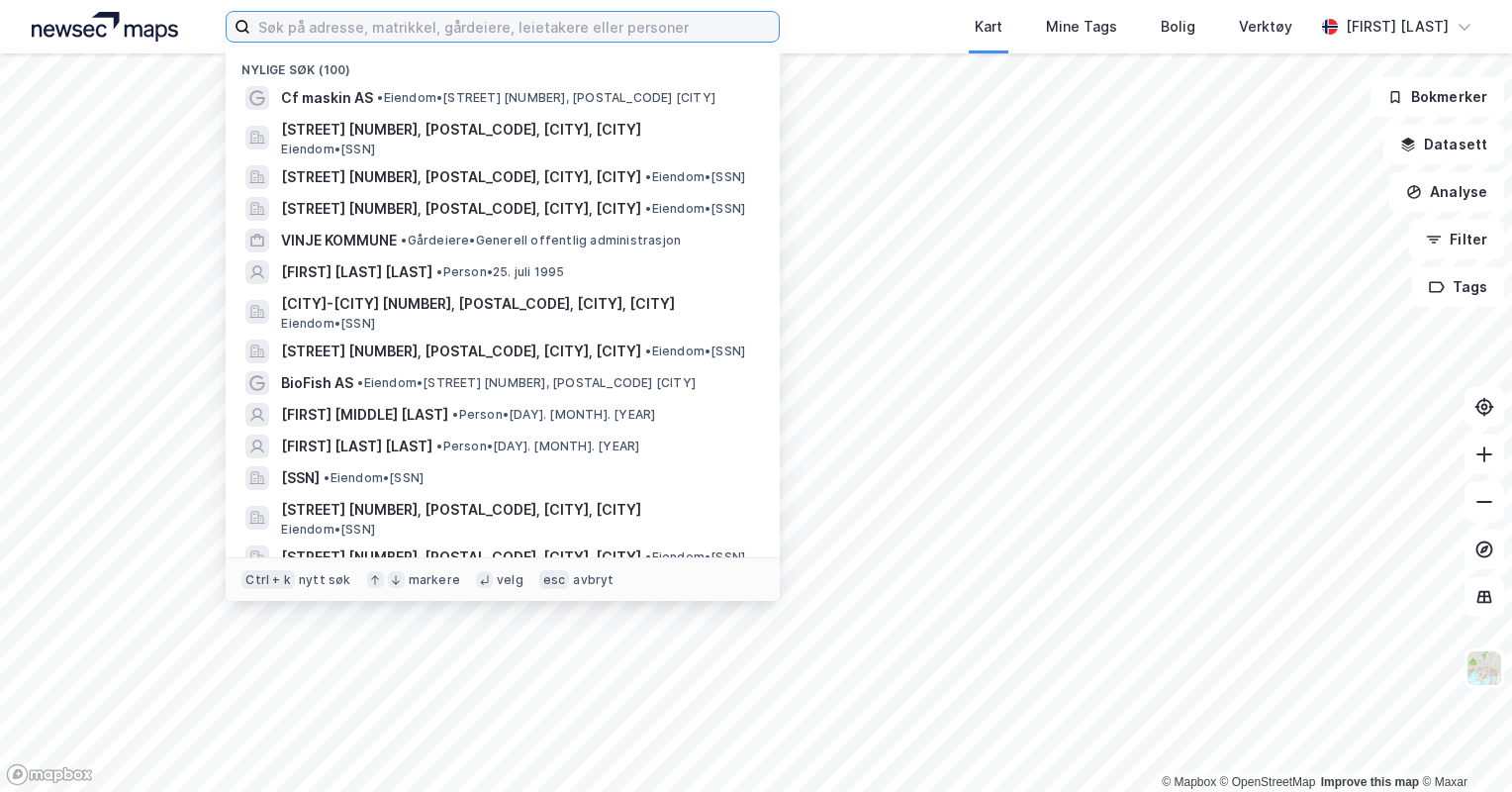 click at bounding box center (515, 27) 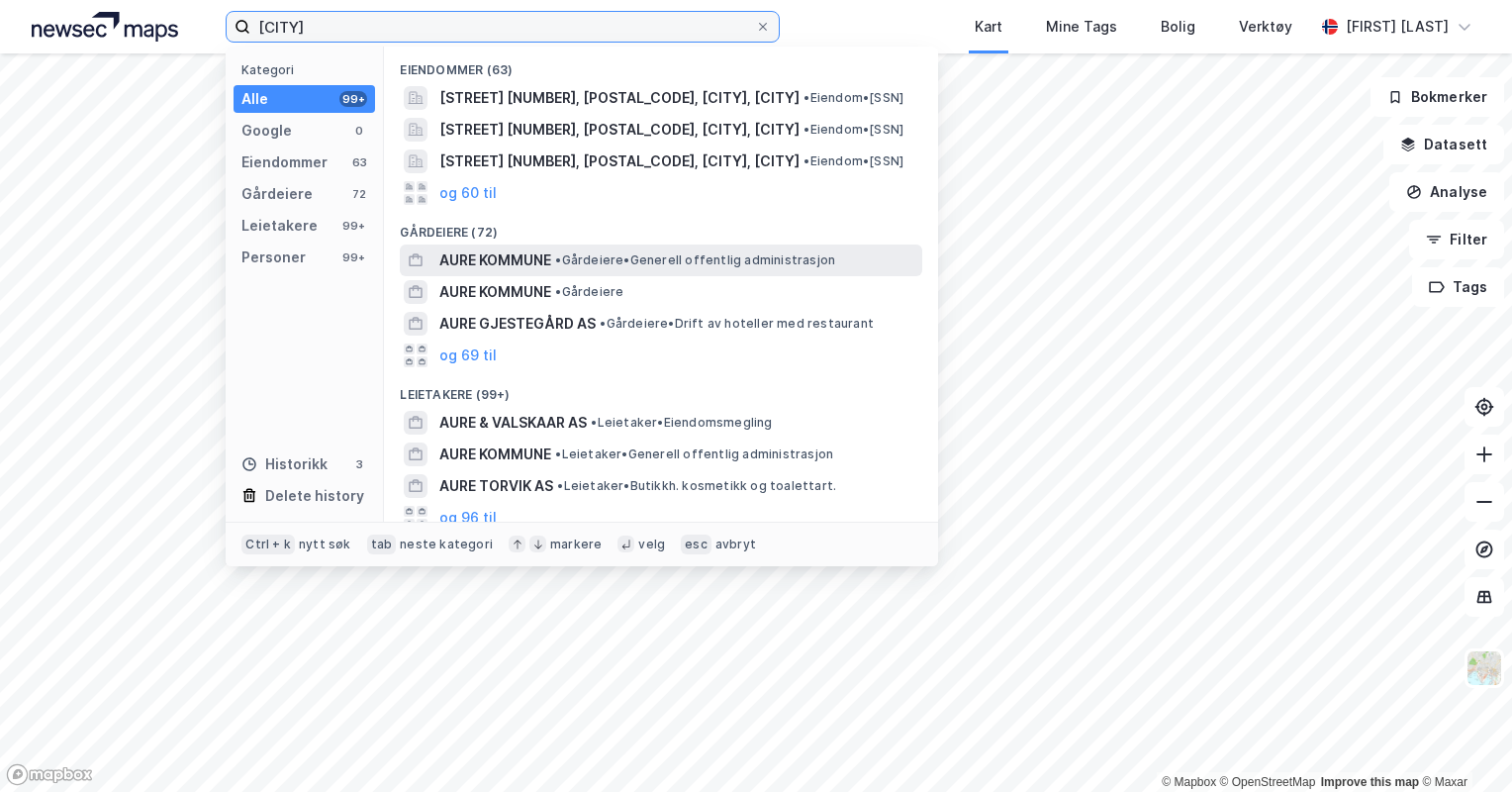 type on "[CITY]" 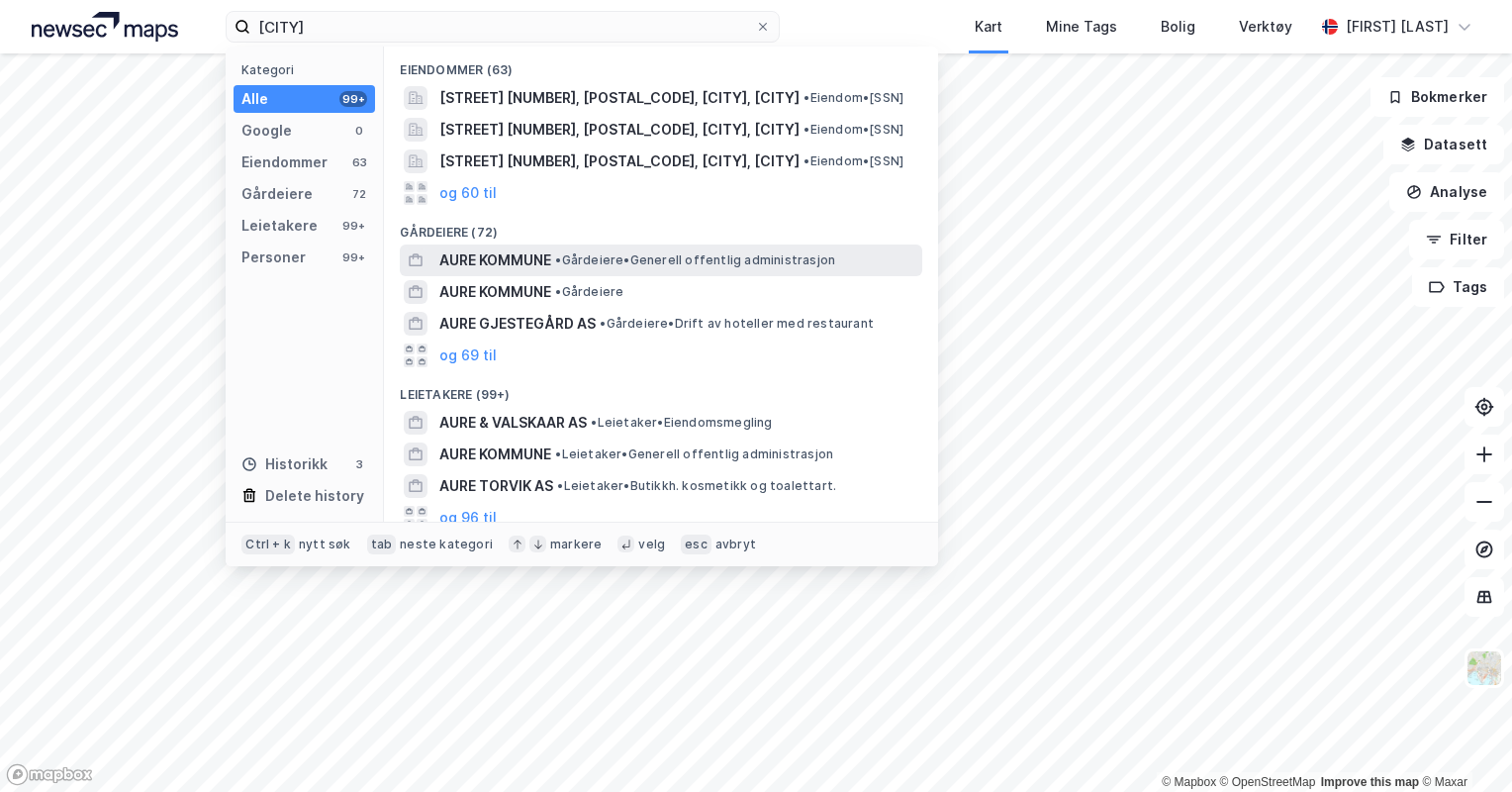 click on "AURE KOMMUNE" at bounding box center [495, 260] 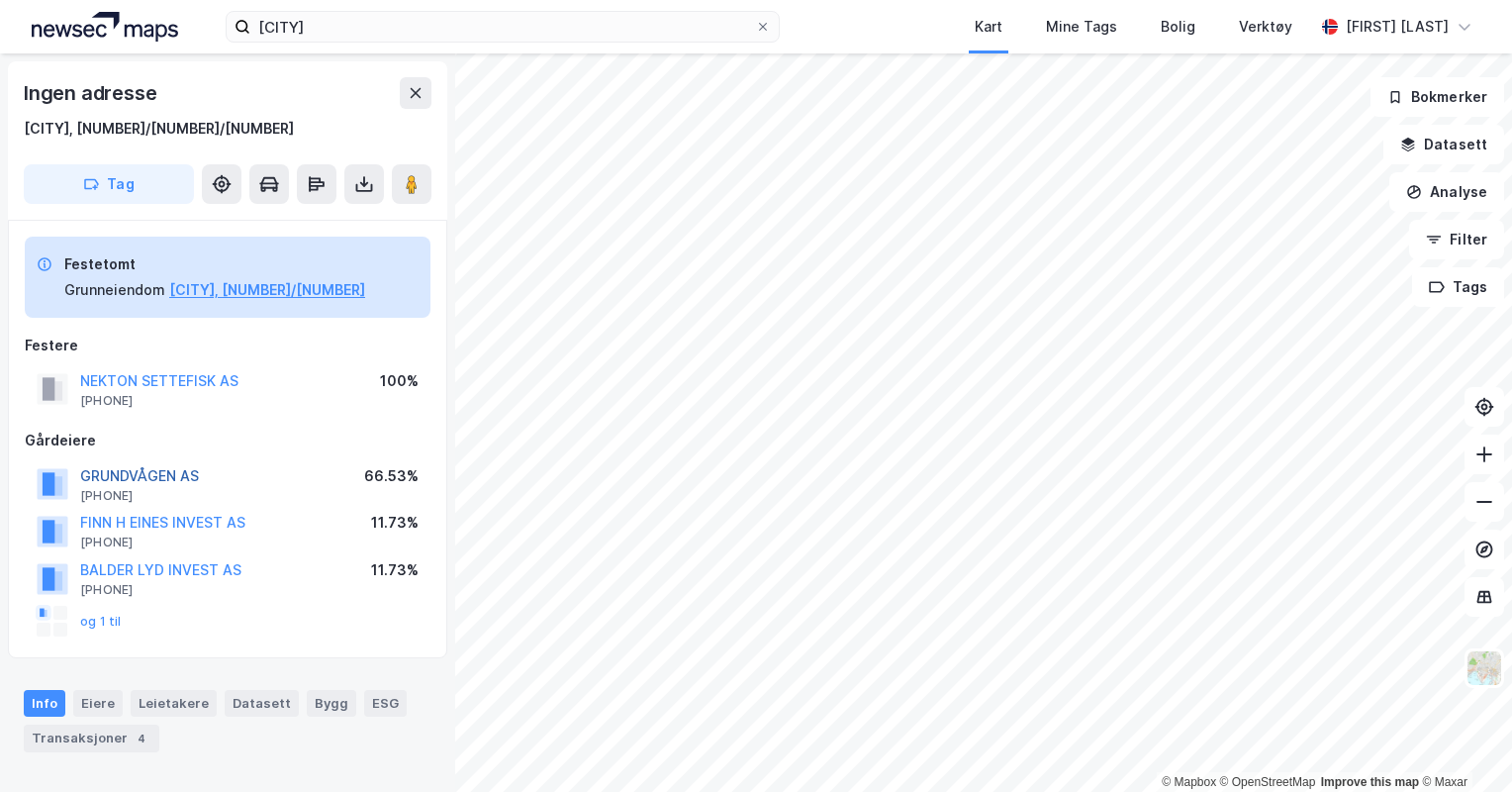 click on "GRUNDVÅGEN AS" at bounding box center (0, 0) 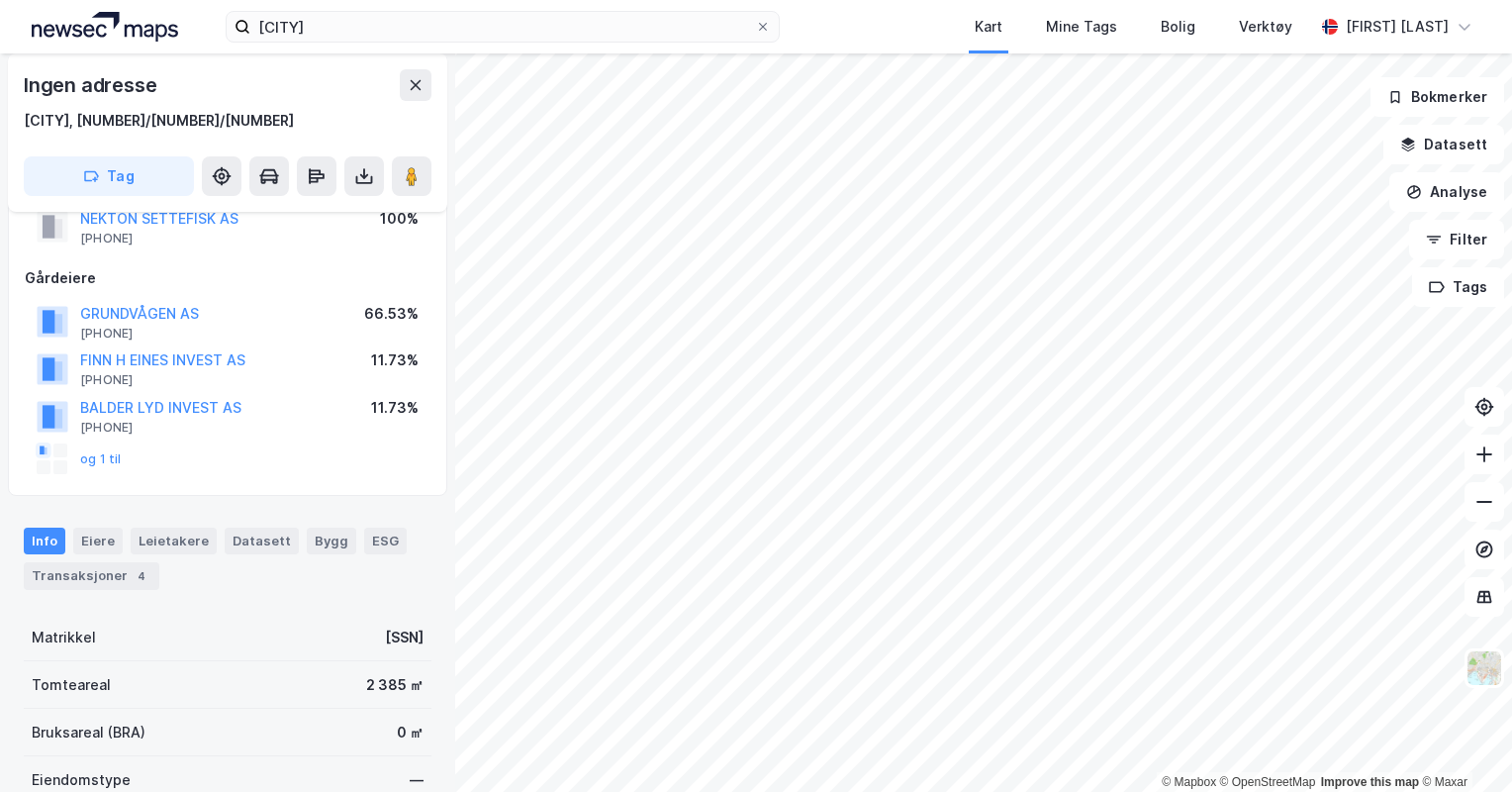 scroll, scrollTop: 0, scrollLeft: 0, axis: both 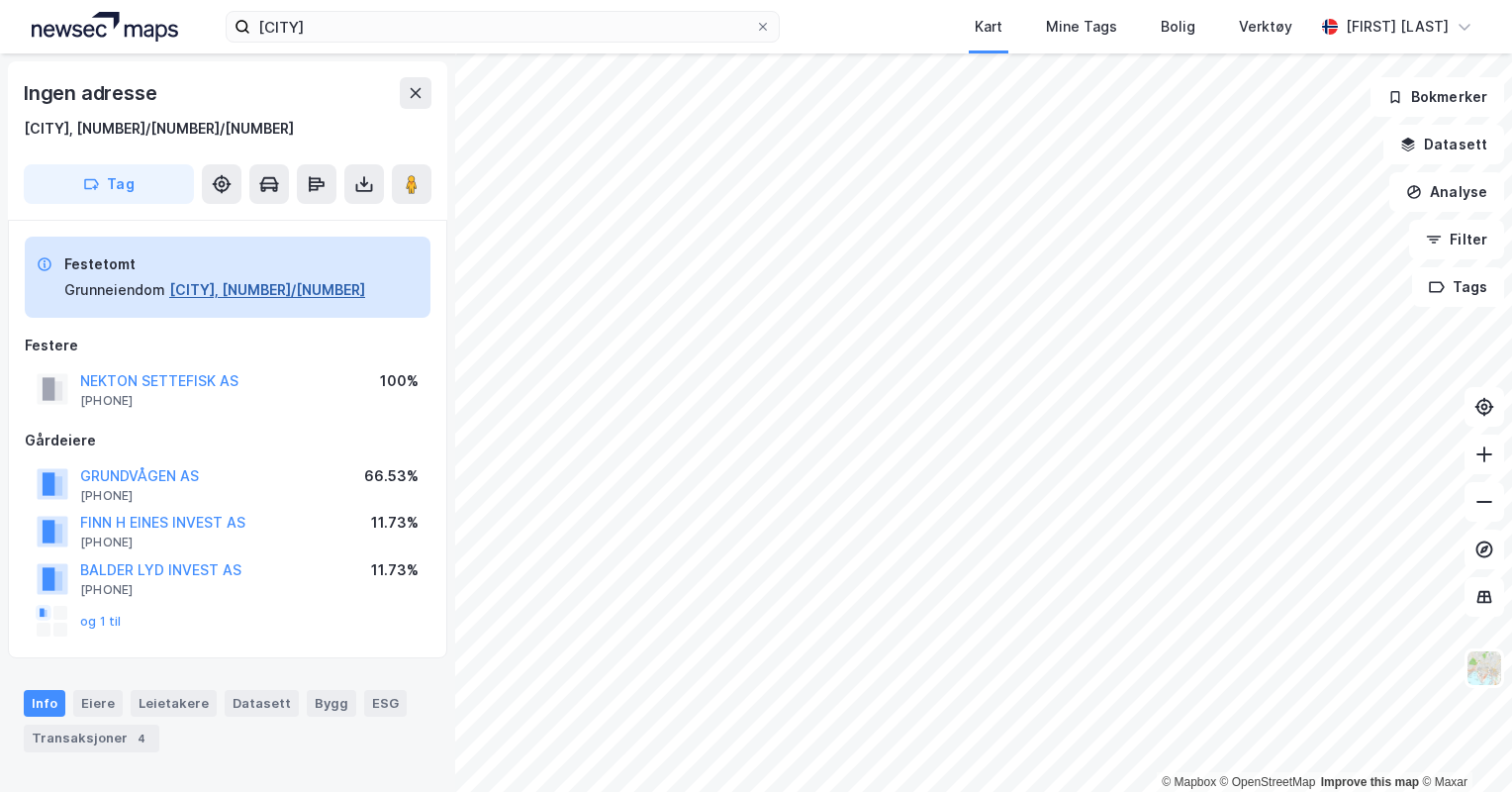 click on "[CITY], [NUMBER]/[NUMBER]" at bounding box center [267, 290] 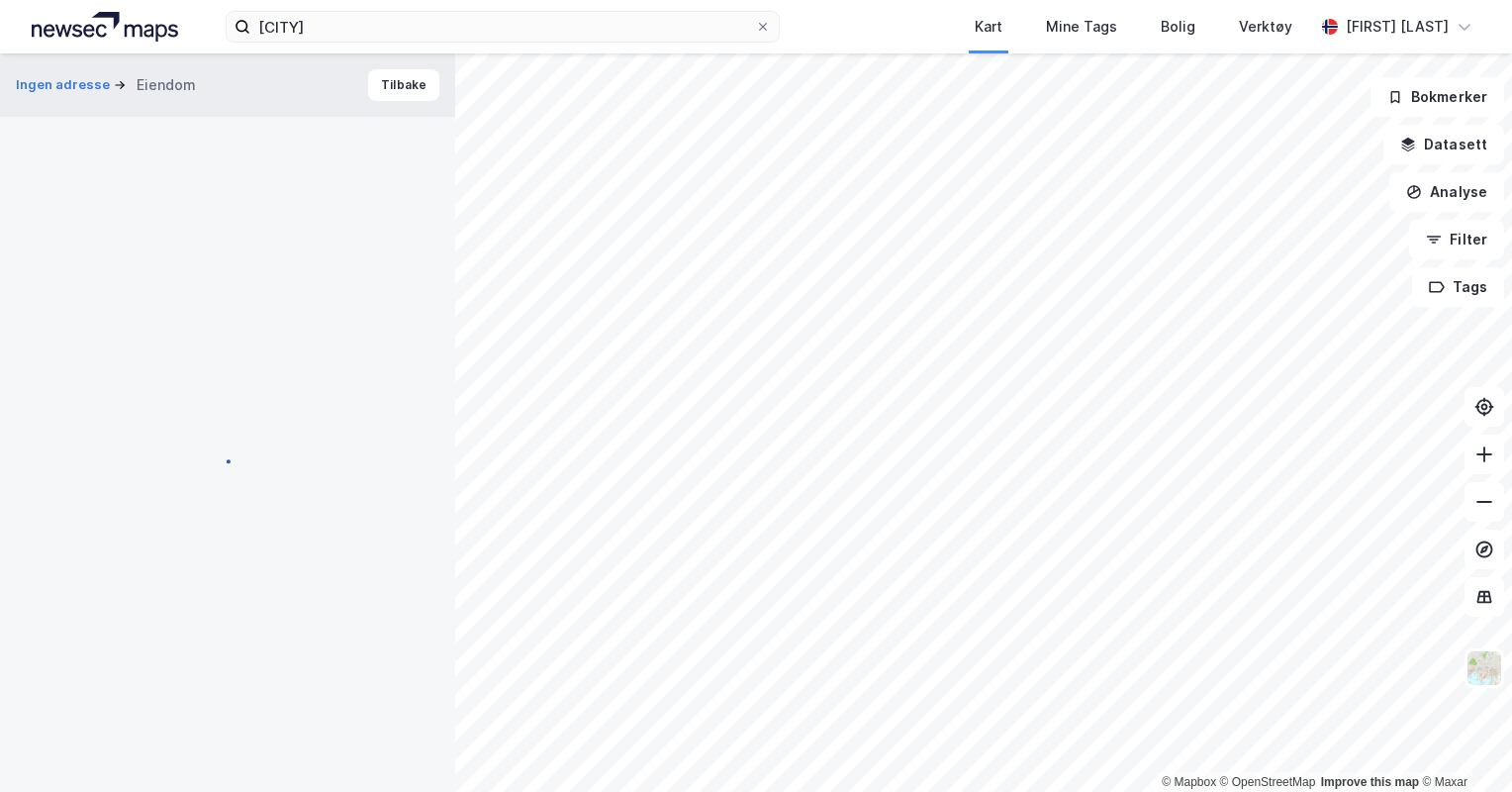 scroll, scrollTop: 0, scrollLeft: 0, axis: both 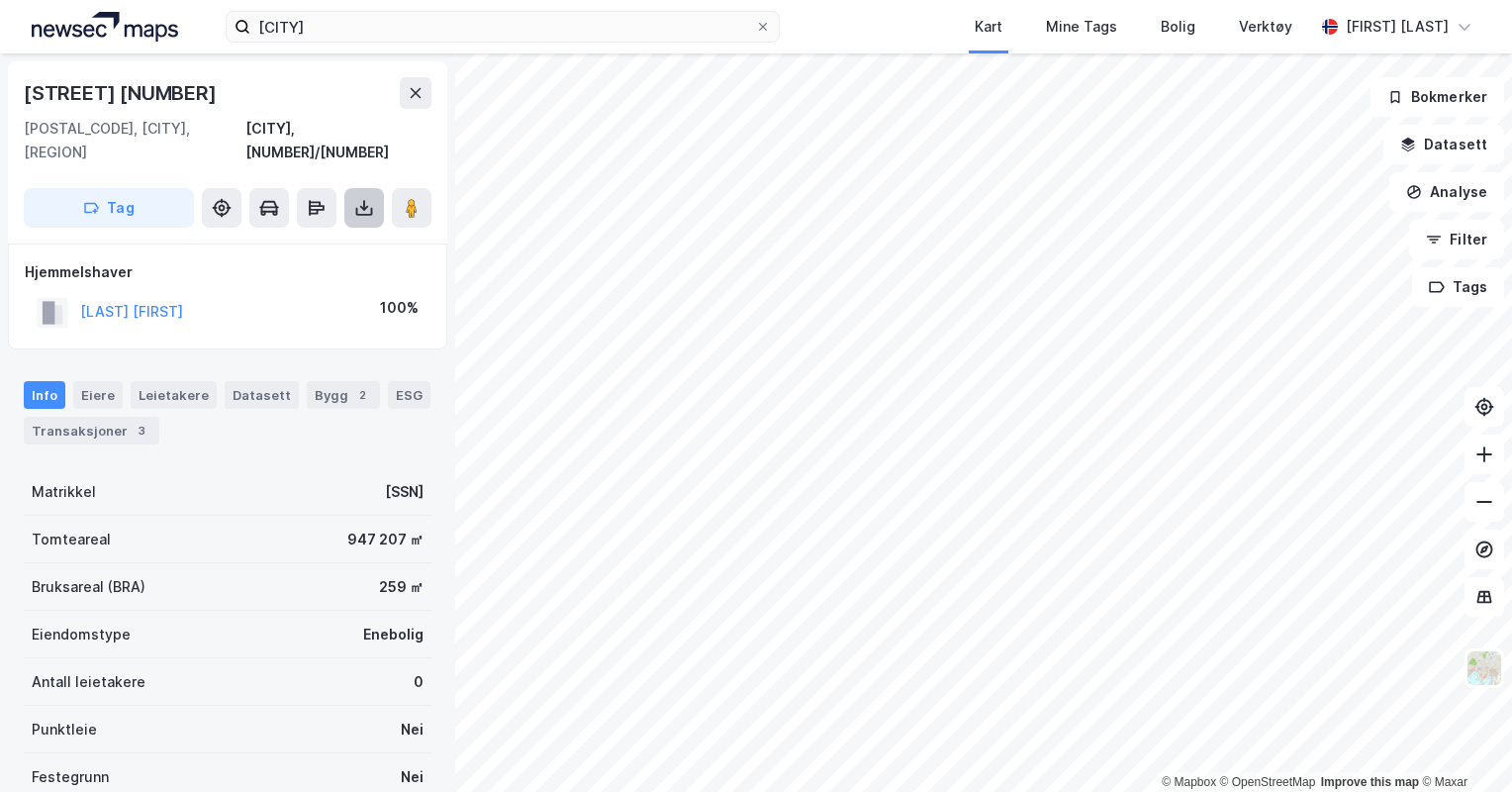 click at bounding box center (364, 208) 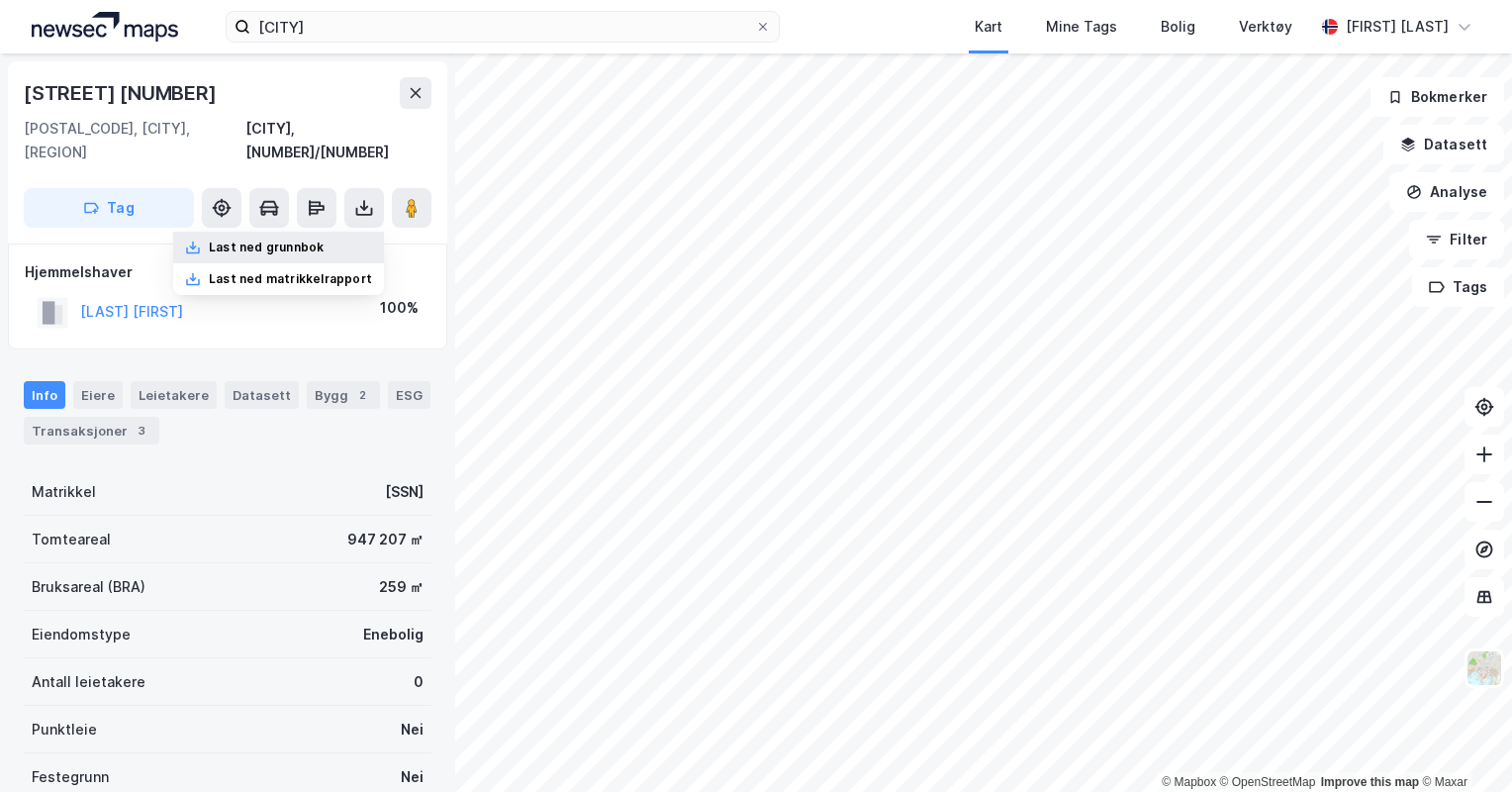 click on "Last ned grunnbok" at bounding box center [278, 248] 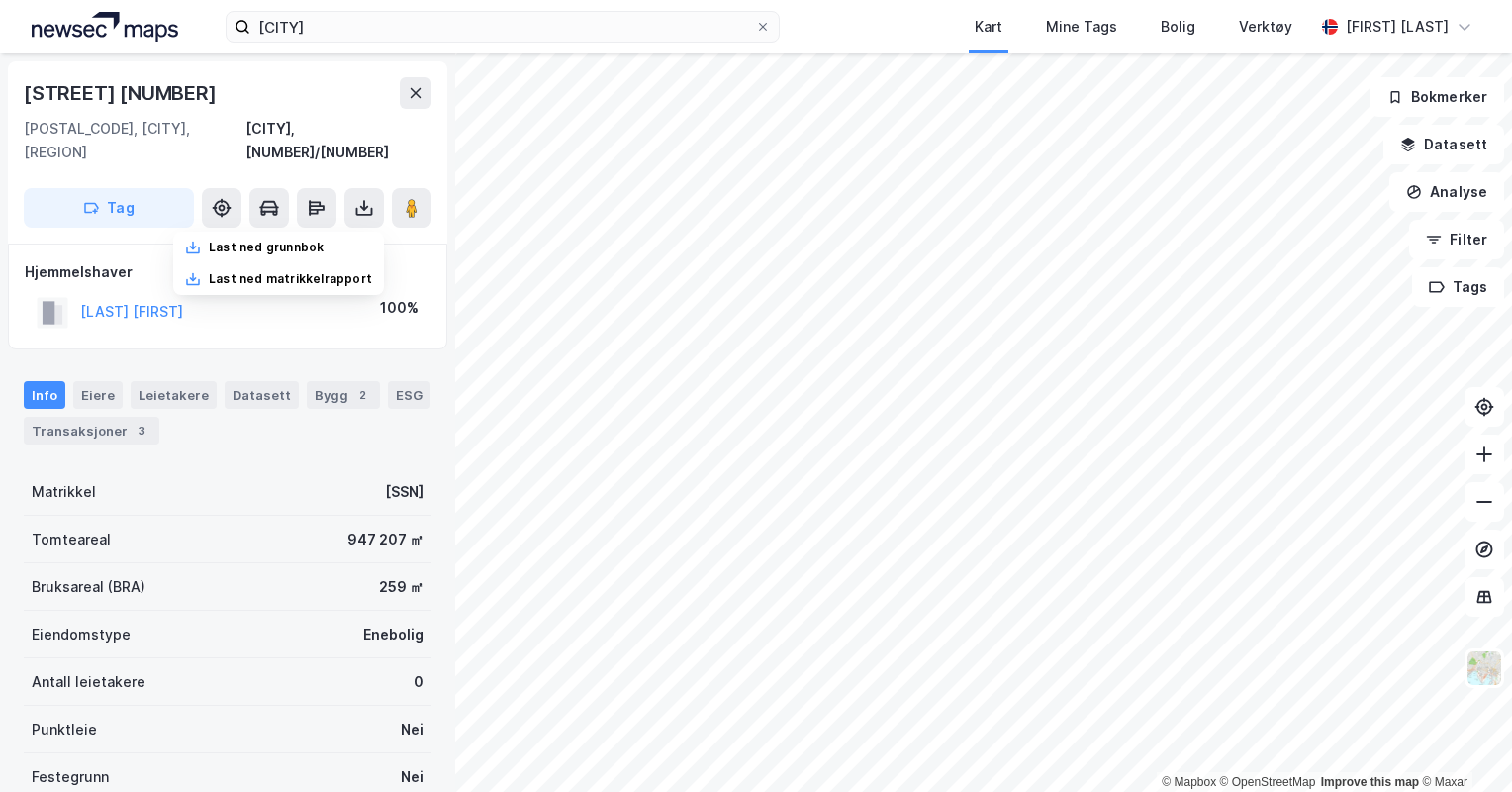 click on "[STREET] [NUMBER], [POSTAL_CODE], [CITY], [CITY], [CITY], [CITY] [NUMBER]/[NUMBER] [LAST] [FIRST] [NUMBER]% [AREA] [BUILDING_TYPE] [NUMBER_OF_TENANTS] [TENANCY_TYPE] [GROUND_LEASE] [REGISTERED] [GEO_INSIGHT] [ENVIRONMENTAL_STATUS]" at bounding box center [228, 423] 